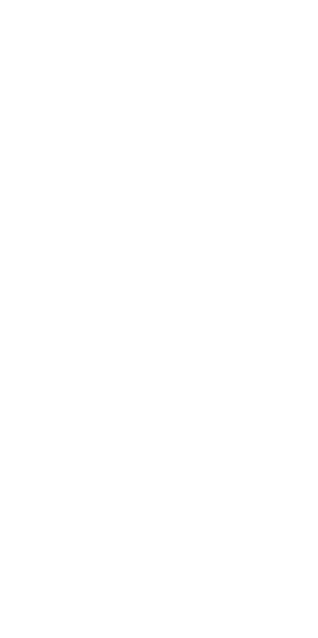 scroll, scrollTop: 0, scrollLeft: 0, axis: both 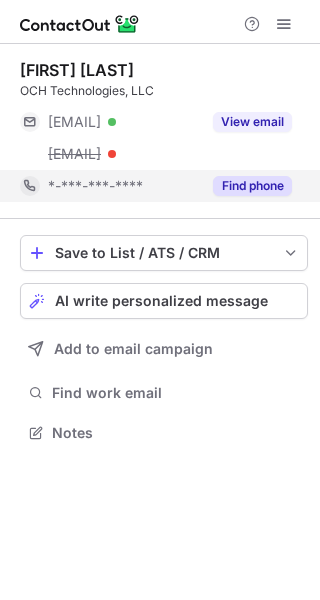 click on "*-***-***-****" at bounding box center [124, 186] 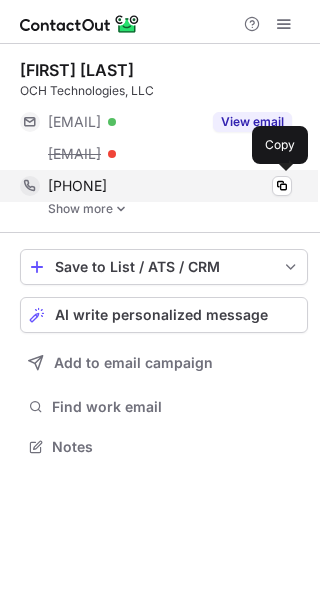 scroll, scrollTop: 10, scrollLeft: 10, axis: both 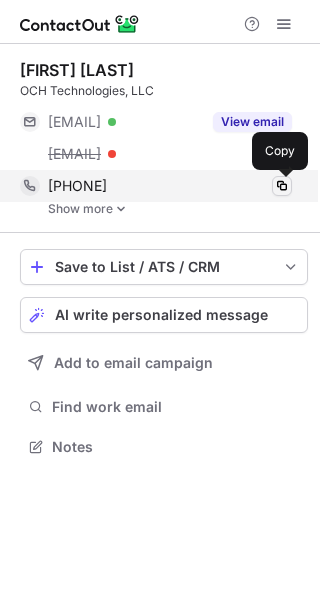 click at bounding box center (282, 186) 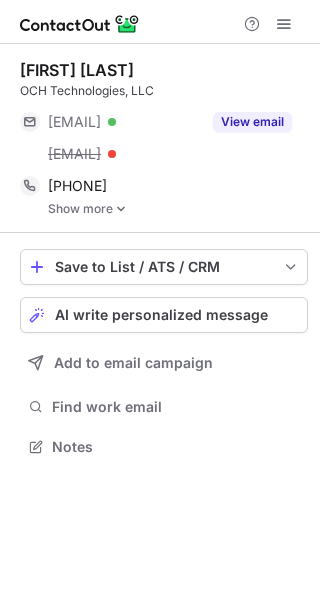 click on "Show more" at bounding box center [178, 209] 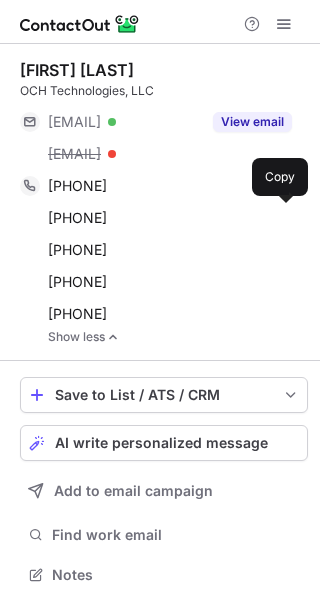 scroll, scrollTop: 10, scrollLeft: 9, axis: both 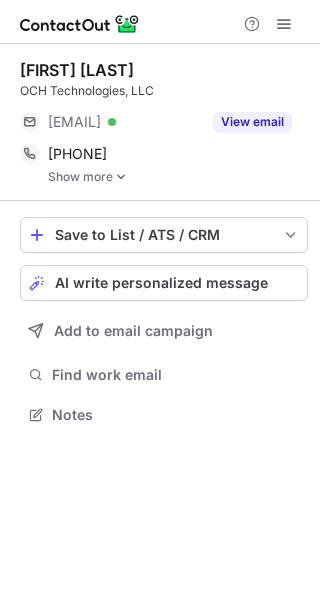 click on "Show more" at bounding box center (178, 177) 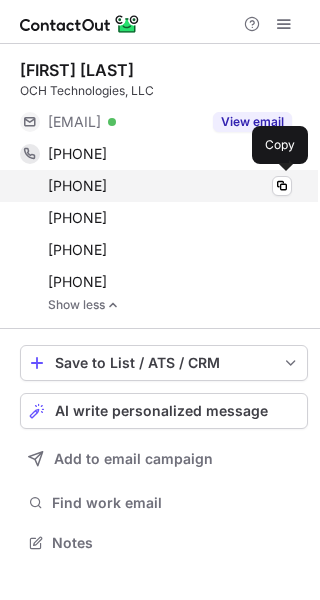 click on "+14142471675" at bounding box center [77, 186] 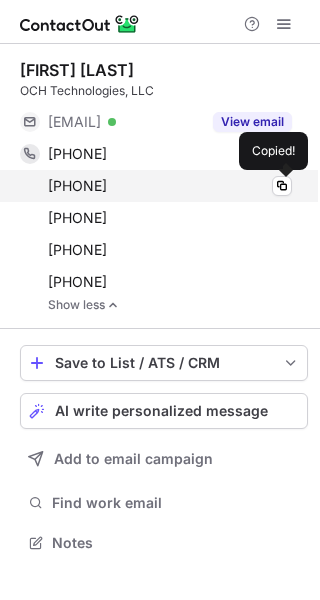 click on "+14142471675" at bounding box center (77, 186) 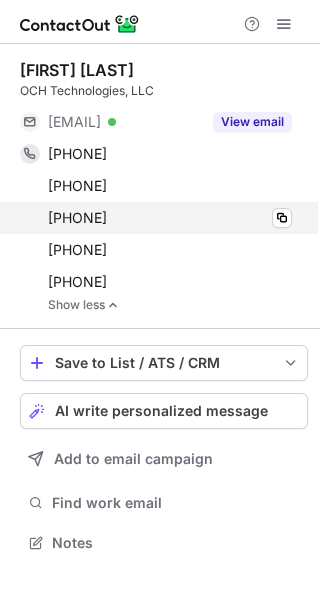 click on "+17032641515" at bounding box center [77, 186] 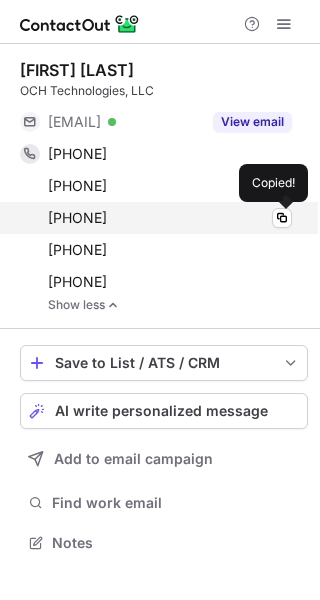 click on "+17032641515" at bounding box center [77, 218] 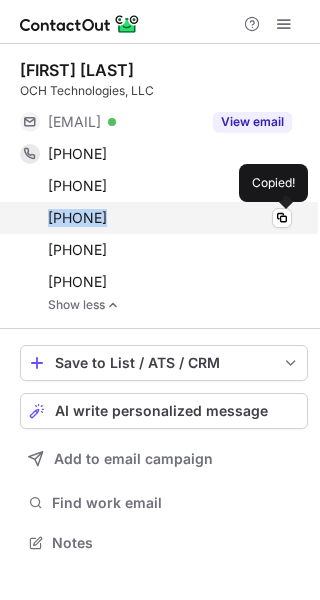click on "+17032641515" at bounding box center [77, 218] 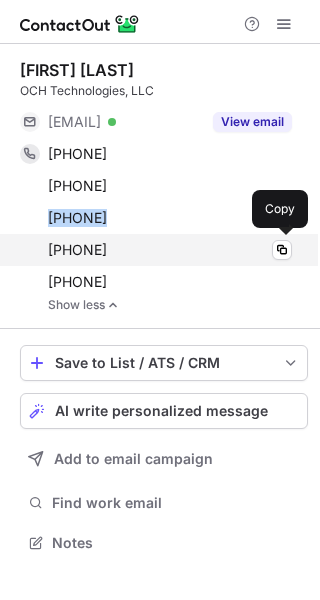 click on "+17572296551" at bounding box center [77, 186] 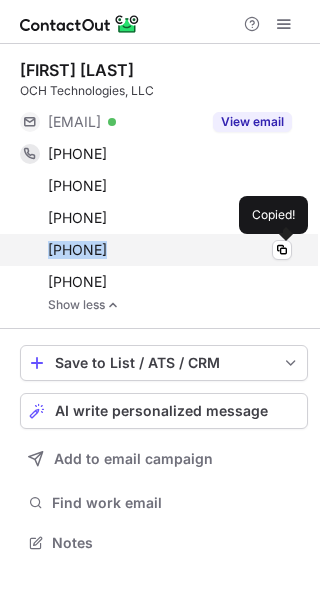 click on "+17572296551" at bounding box center (77, 250) 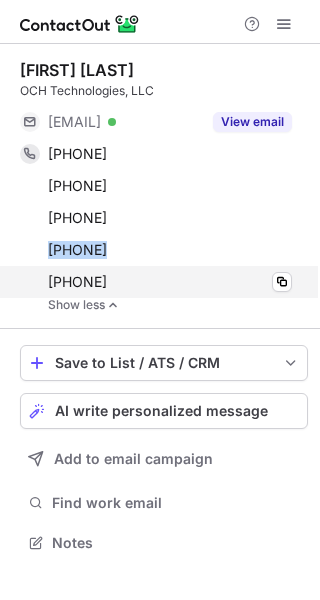 click on "+17033918840" at bounding box center (77, 186) 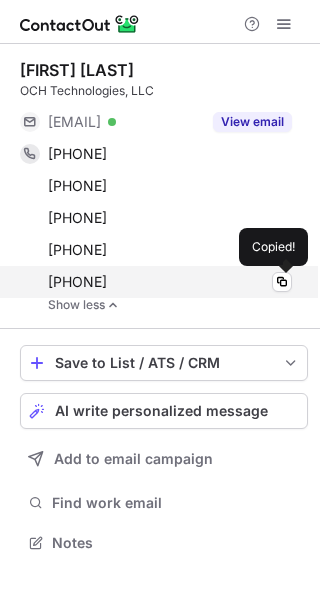 click on "+17033918840" at bounding box center [77, 282] 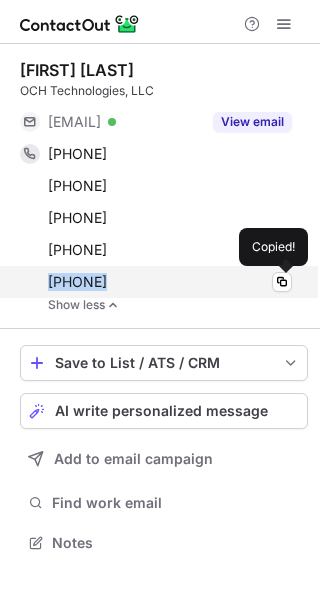 click on "+17033918840" at bounding box center (77, 282) 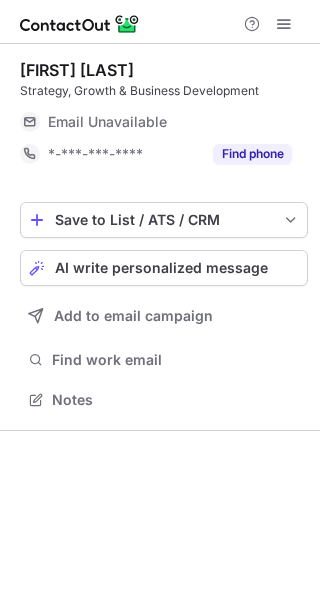 scroll, scrollTop: 0, scrollLeft: 0, axis: both 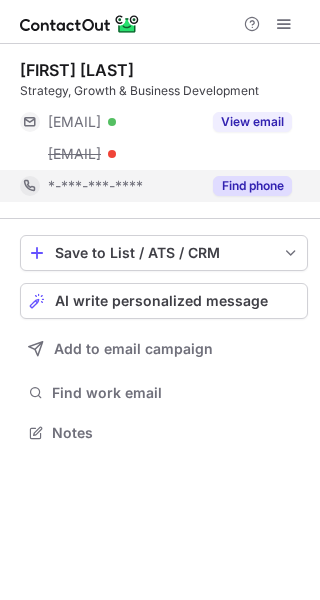 click on "*-***-***-****" at bounding box center [124, 186] 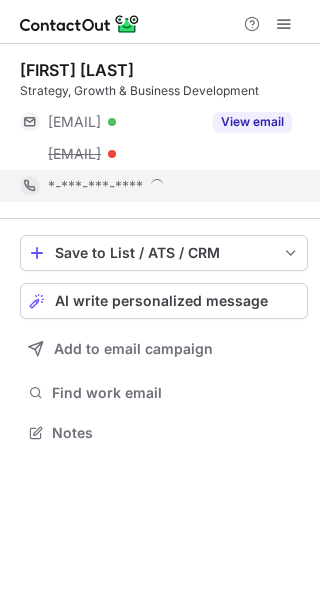 scroll, scrollTop: 10, scrollLeft: 10, axis: both 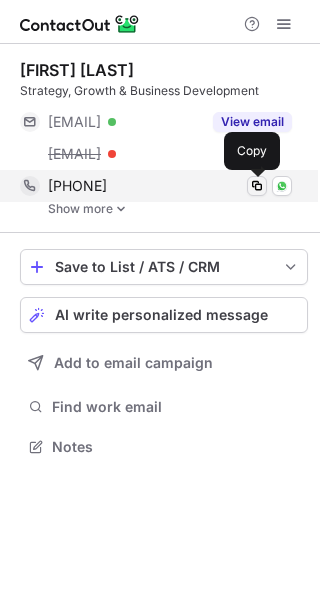 click at bounding box center (257, 186) 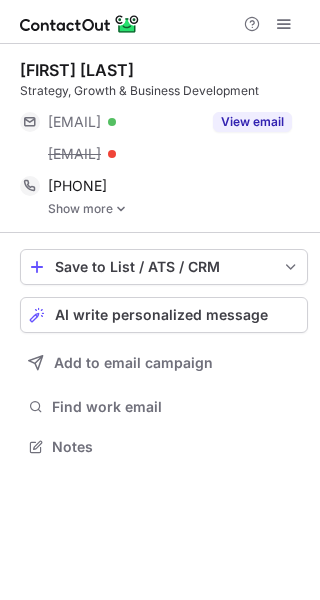 click on "Show more" at bounding box center (178, 209) 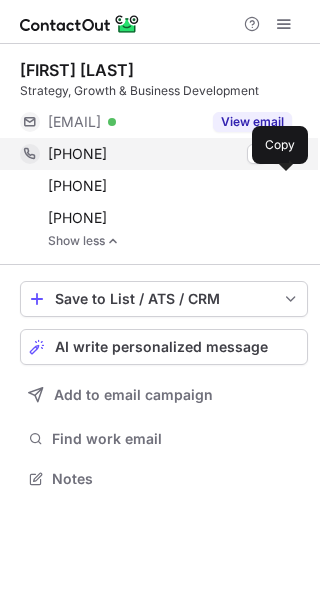 scroll, scrollTop: 464, scrollLeft: 320, axis: both 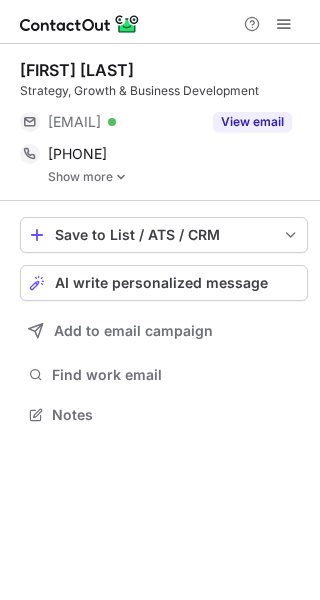 click on "Show more" at bounding box center [178, 177] 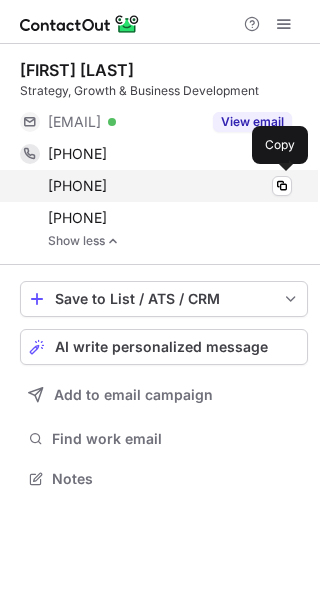 click on "+12025470426" at bounding box center [77, 186] 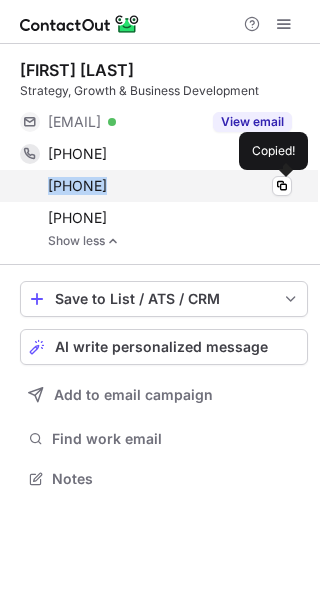 click on "+12025470426" at bounding box center (77, 186) 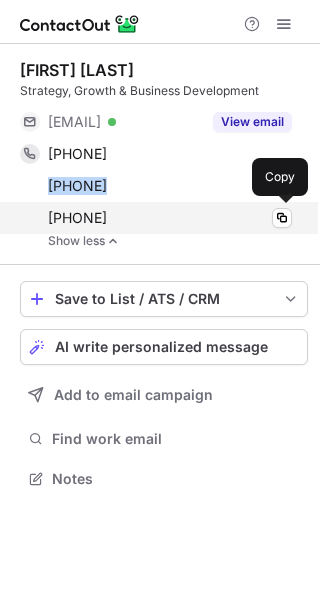 click on "+18145109022" at bounding box center (77, 218) 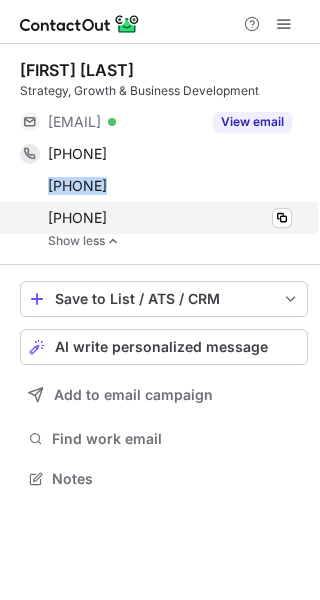copy on "18145109022" 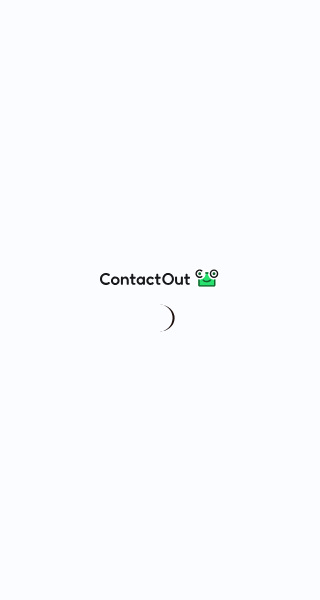scroll, scrollTop: 0, scrollLeft: 0, axis: both 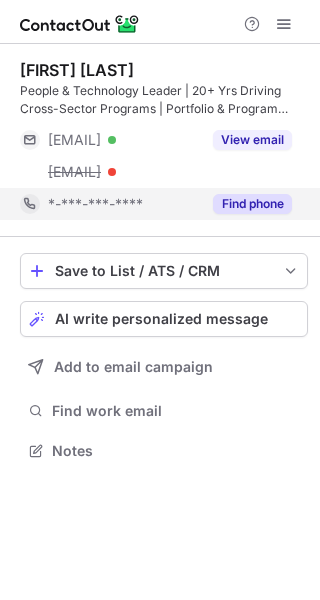 click on "Find phone" at bounding box center (252, 204) 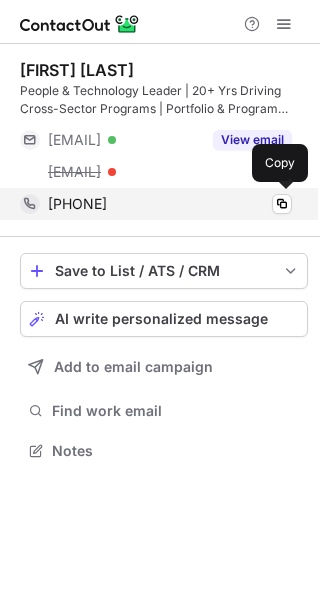 click on "+13018623622" at bounding box center (77, 204) 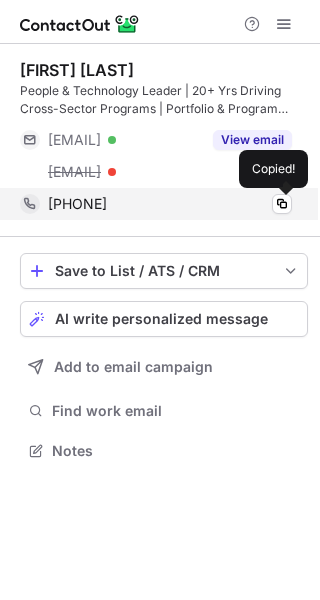 click on "+13018623622" at bounding box center [77, 204] 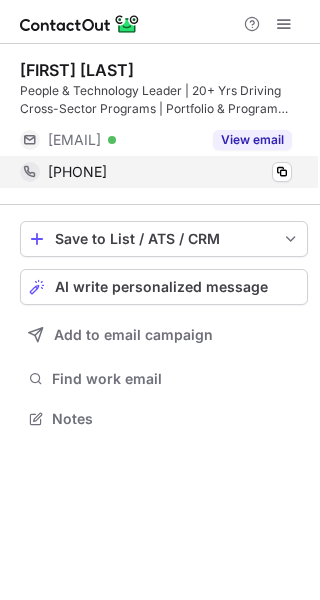 scroll, scrollTop: 404, scrollLeft: 320, axis: both 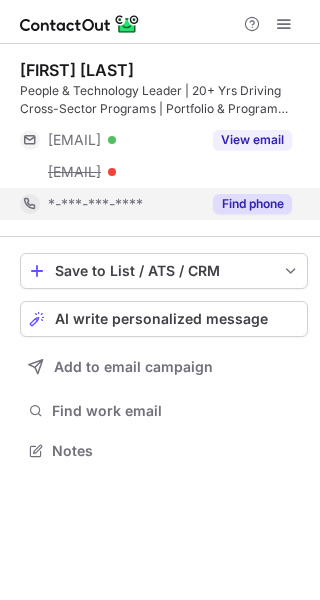 click on "*-***-***-****" at bounding box center [95, 204] 